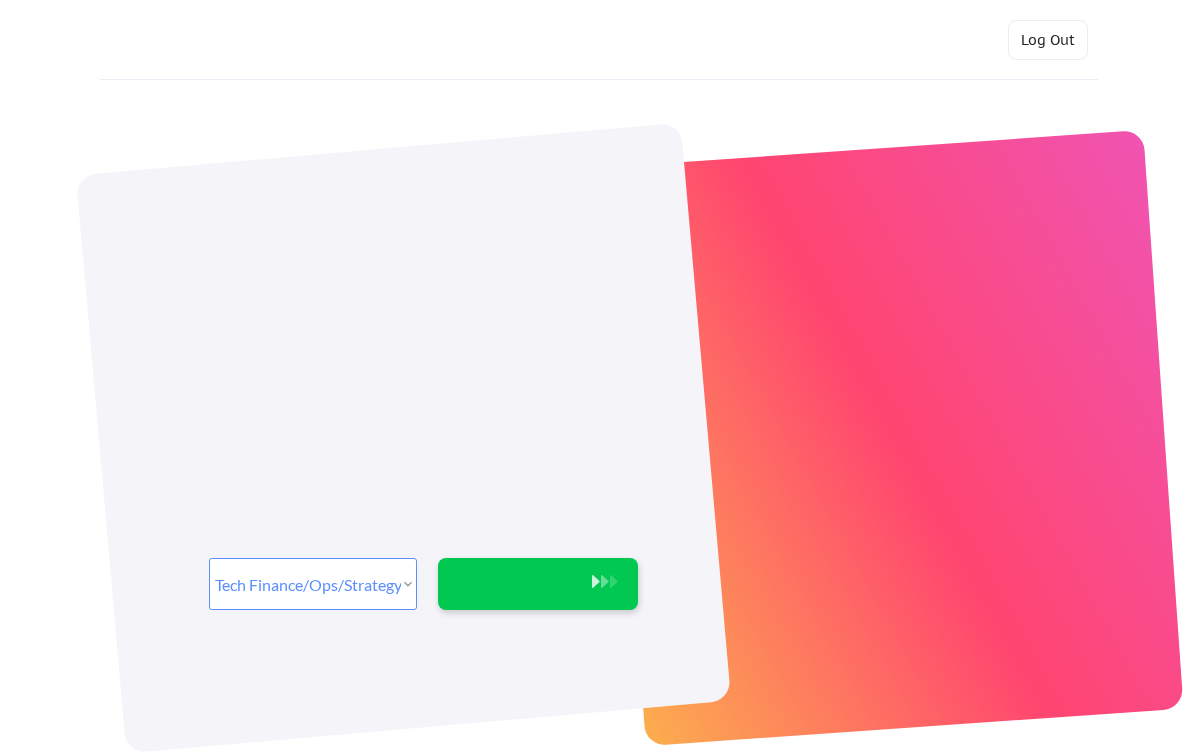 select on ""tech_finance_biz_ops_cos"" 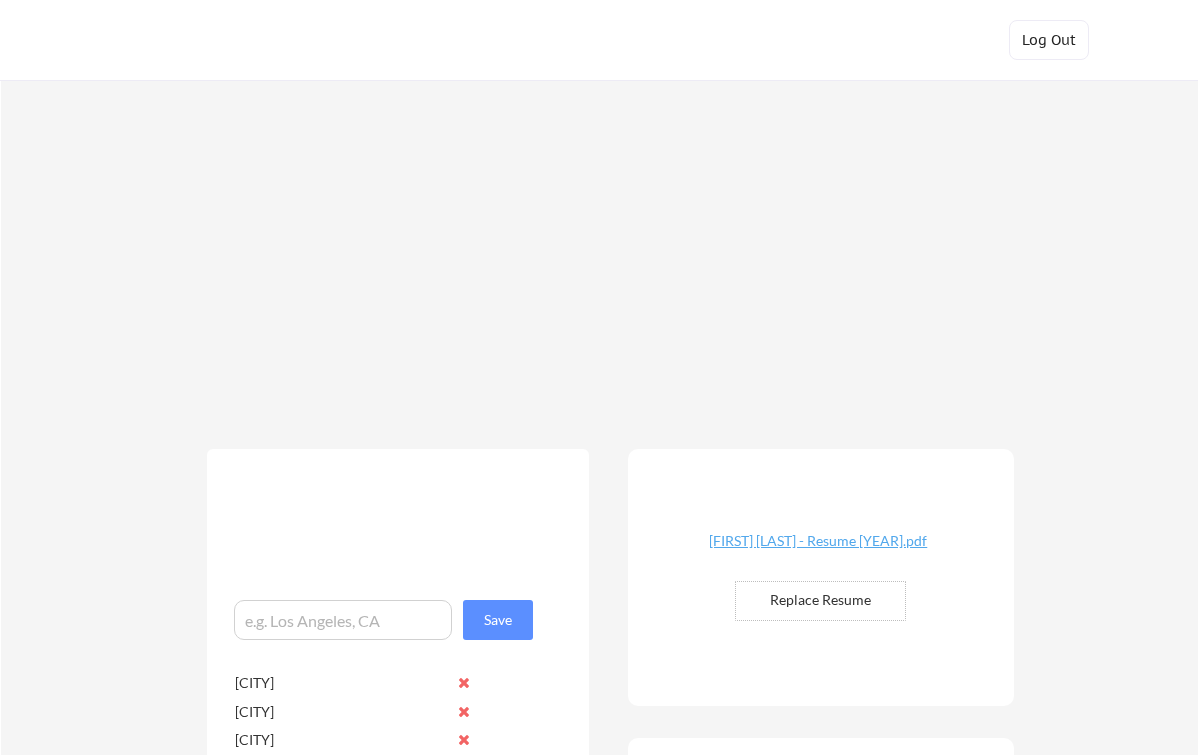scroll, scrollTop: 0, scrollLeft: 0, axis: both 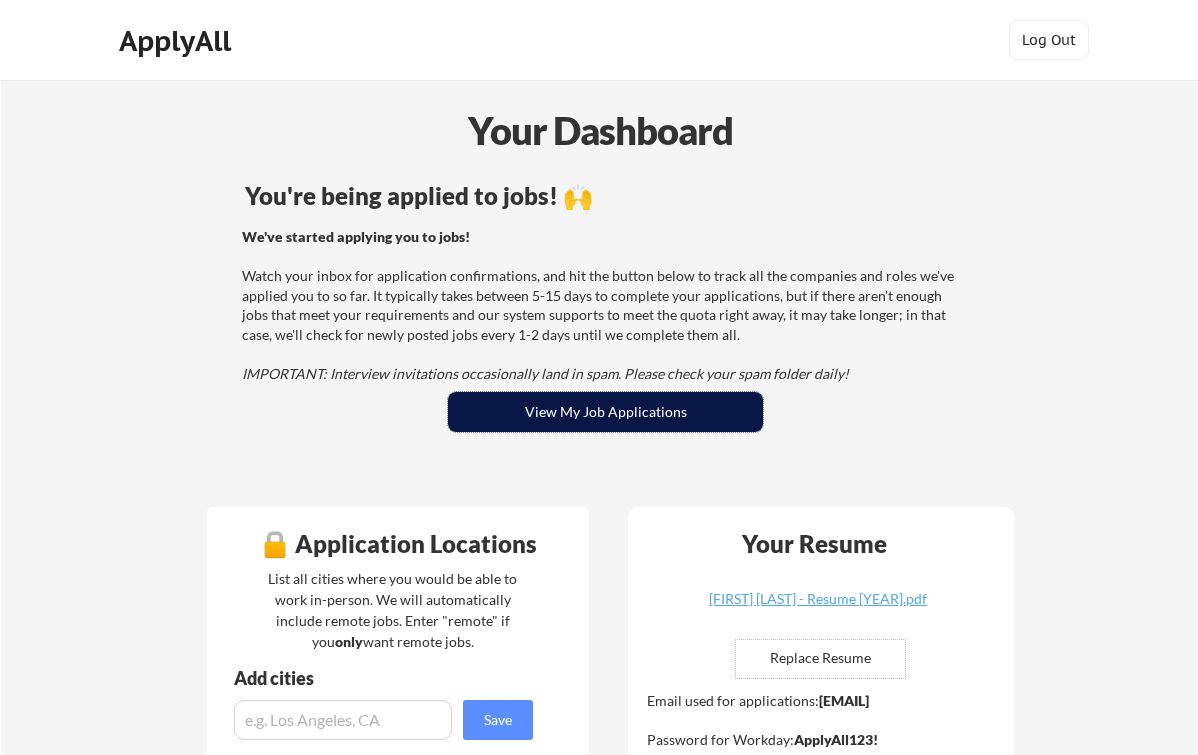 click on "View My Job Applications" at bounding box center (605, 412) 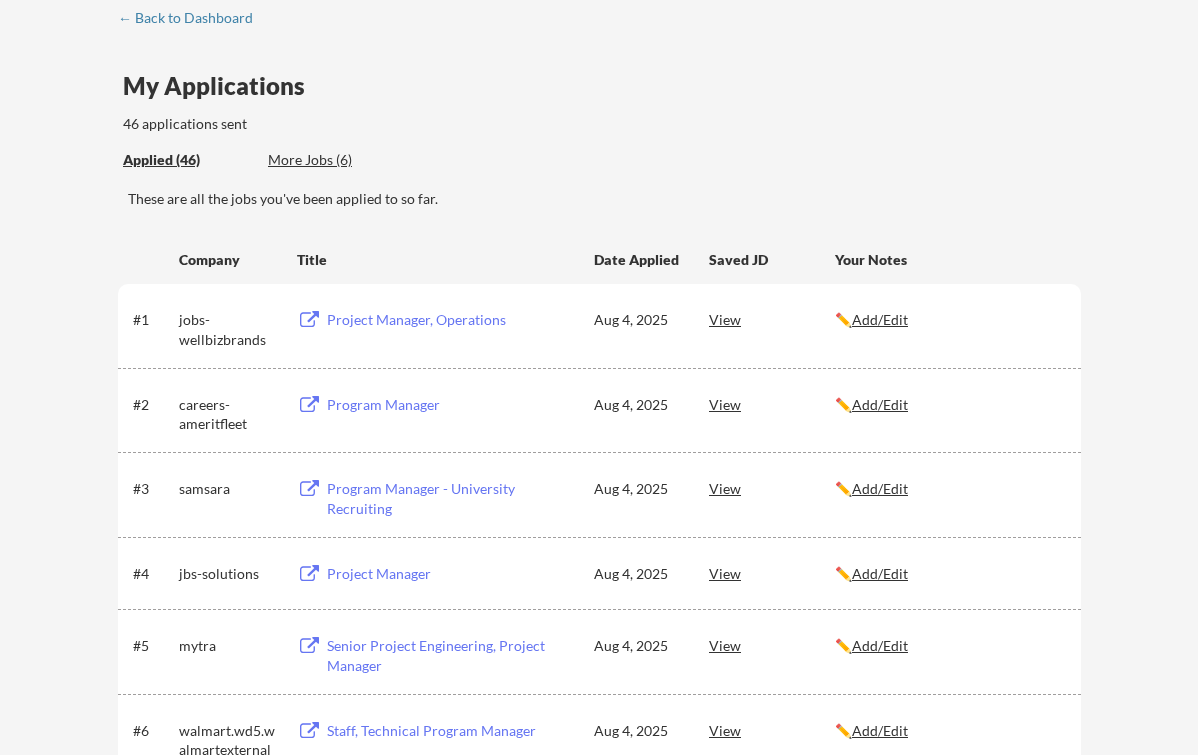 scroll, scrollTop: 153, scrollLeft: 0, axis: vertical 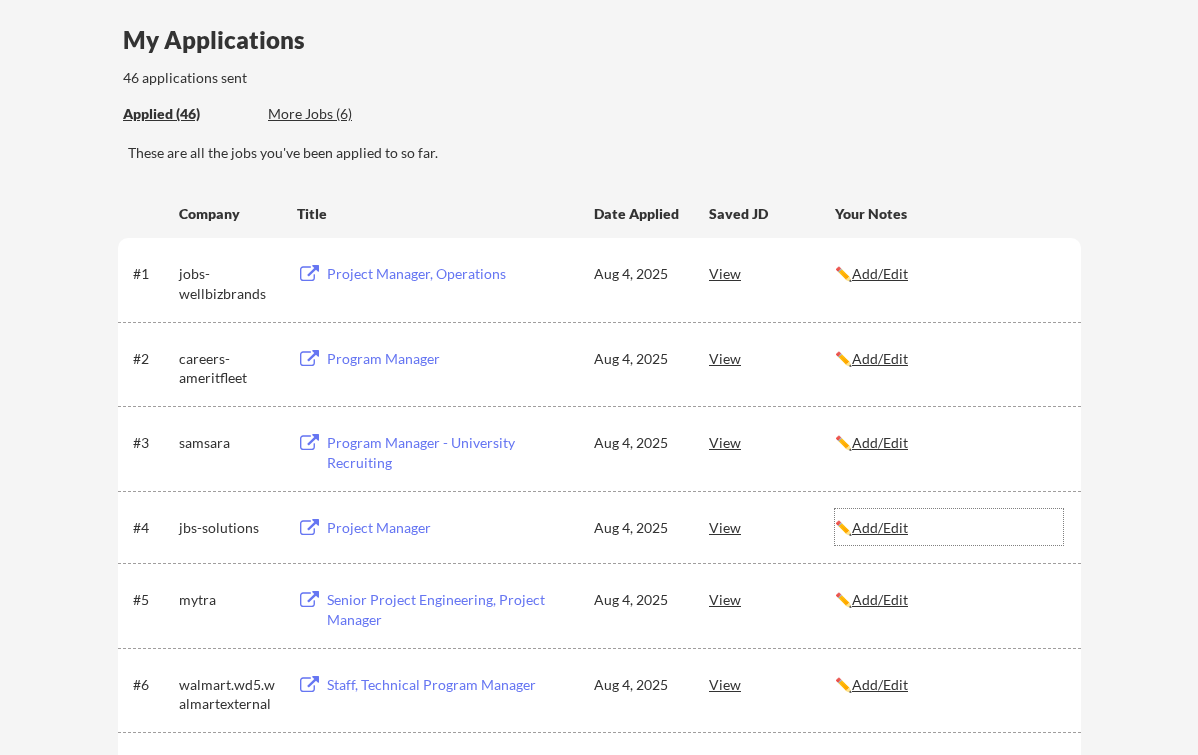 click on "Add/Edit" at bounding box center [880, 527] 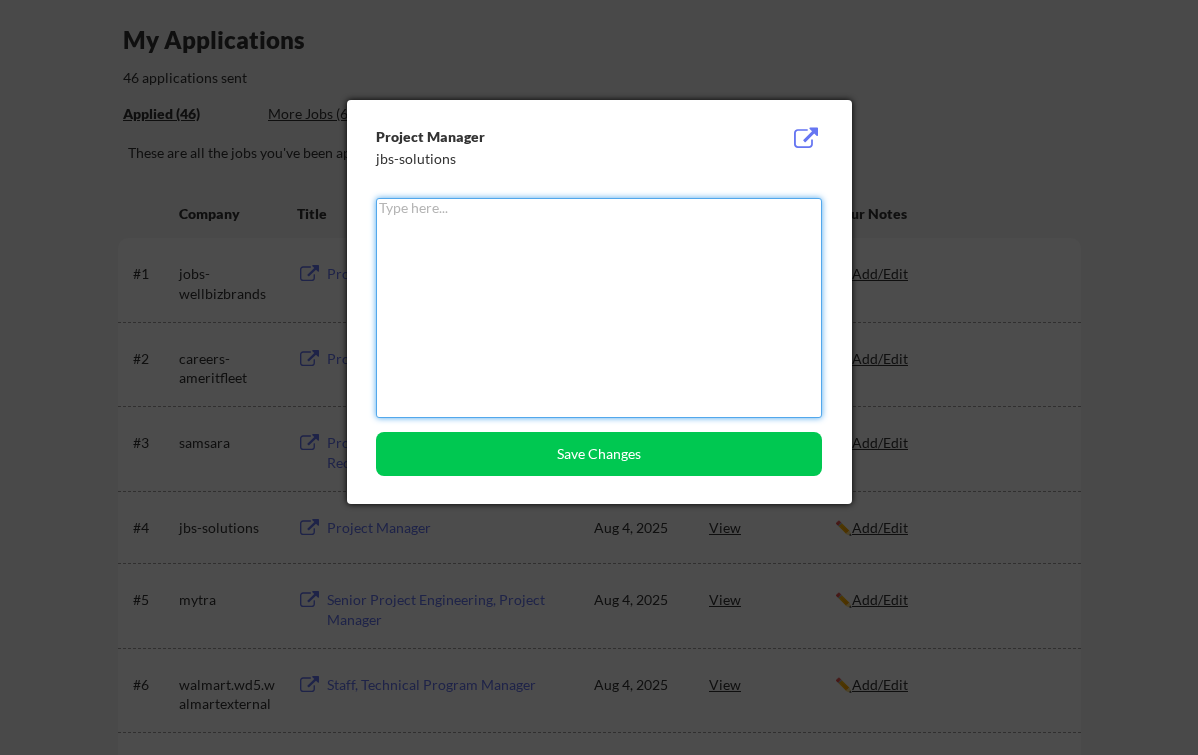 click at bounding box center [599, 308] 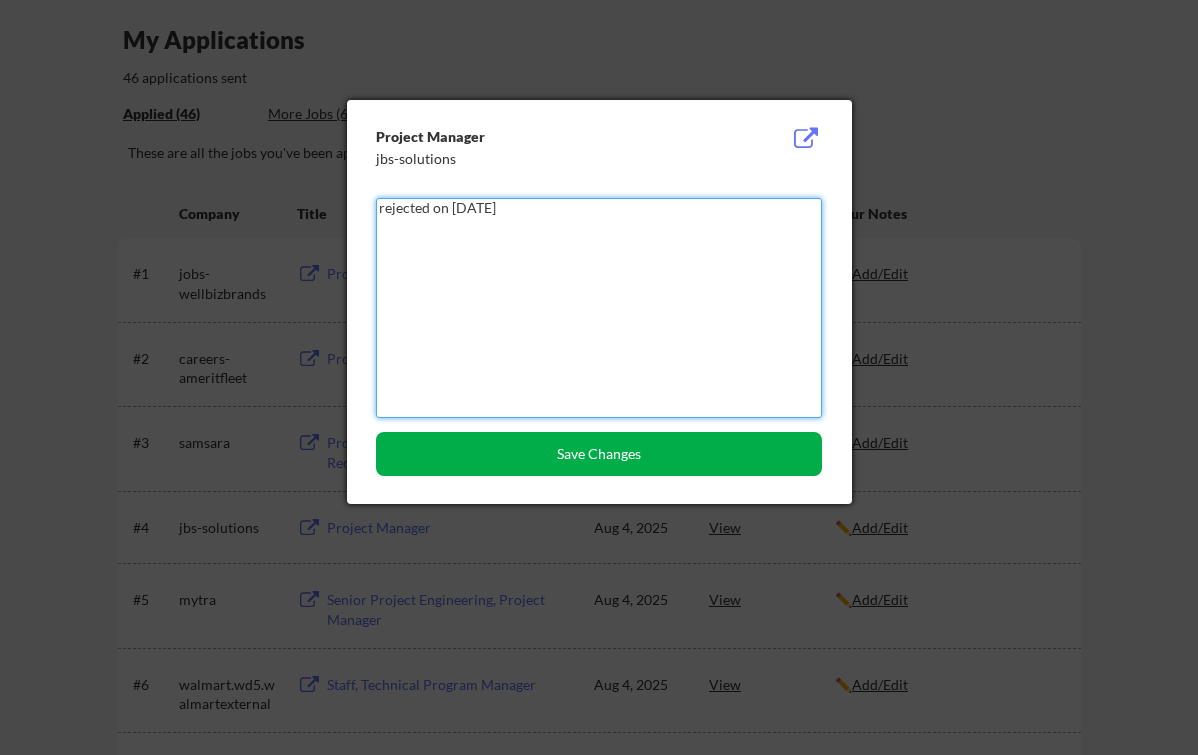 type on "rejected on 8/07" 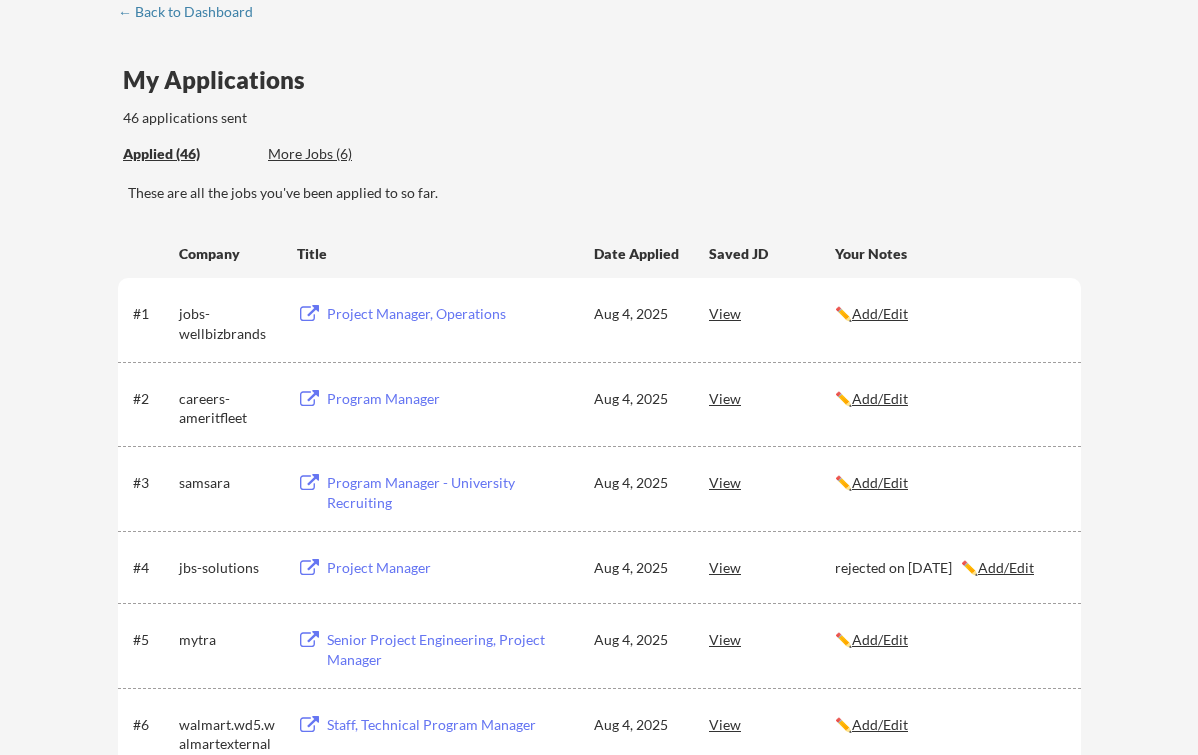 scroll, scrollTop: 0, scrollLeft: 0, axis: both 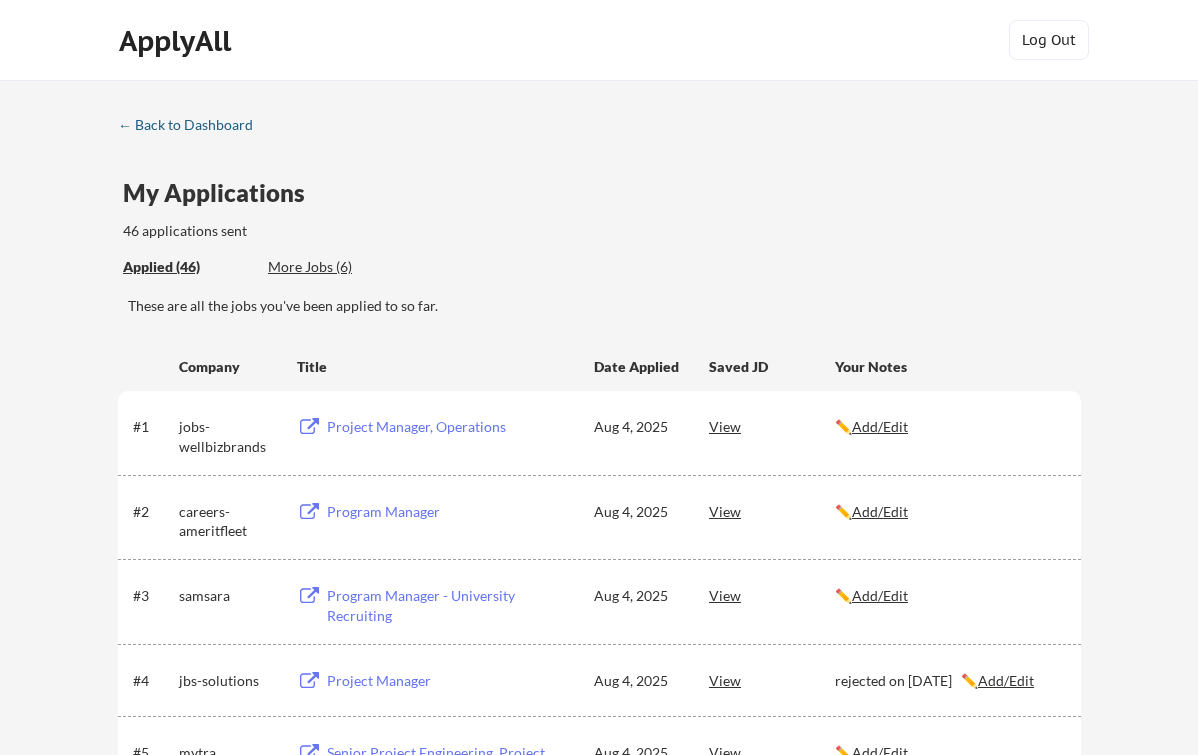 click on "← Back to Dashboard" at bounding box center (193, 125) 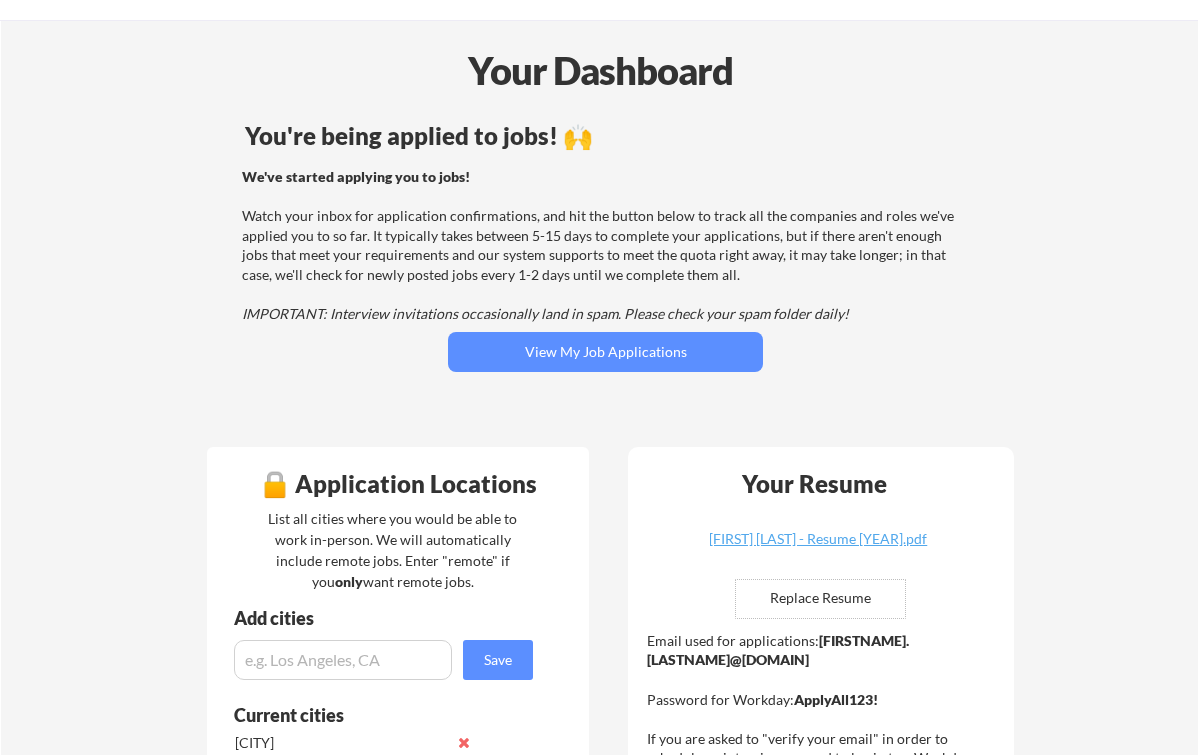 scroll, scrollTop: 58, scrollLeft: 0, axis: vertical 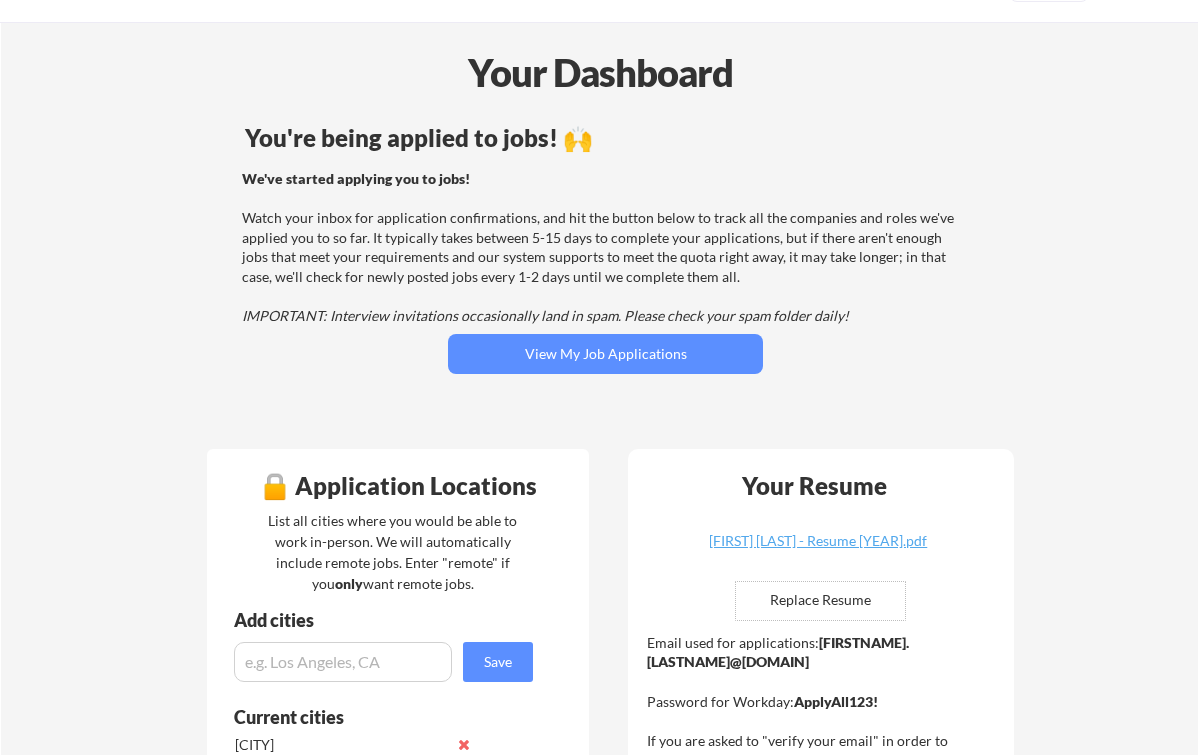 click on "We've started applying you to jobs!
Watch your inbox for application confirmations, and hit the button below to track all the companies and roles we've applied you to so far. It typically takes between 5-15 days to complete your applications, but if there aren't enough jobs that meet your requirements and our system supports to meet the quota right away, it may take longer; in that case, we'll check for newly posted jobs every 1-2 days until we complete them all. IMPORTANT: Interview invitations occasionally land in spam. Please check your spam folder daily!" at bounding box center [602, 247] 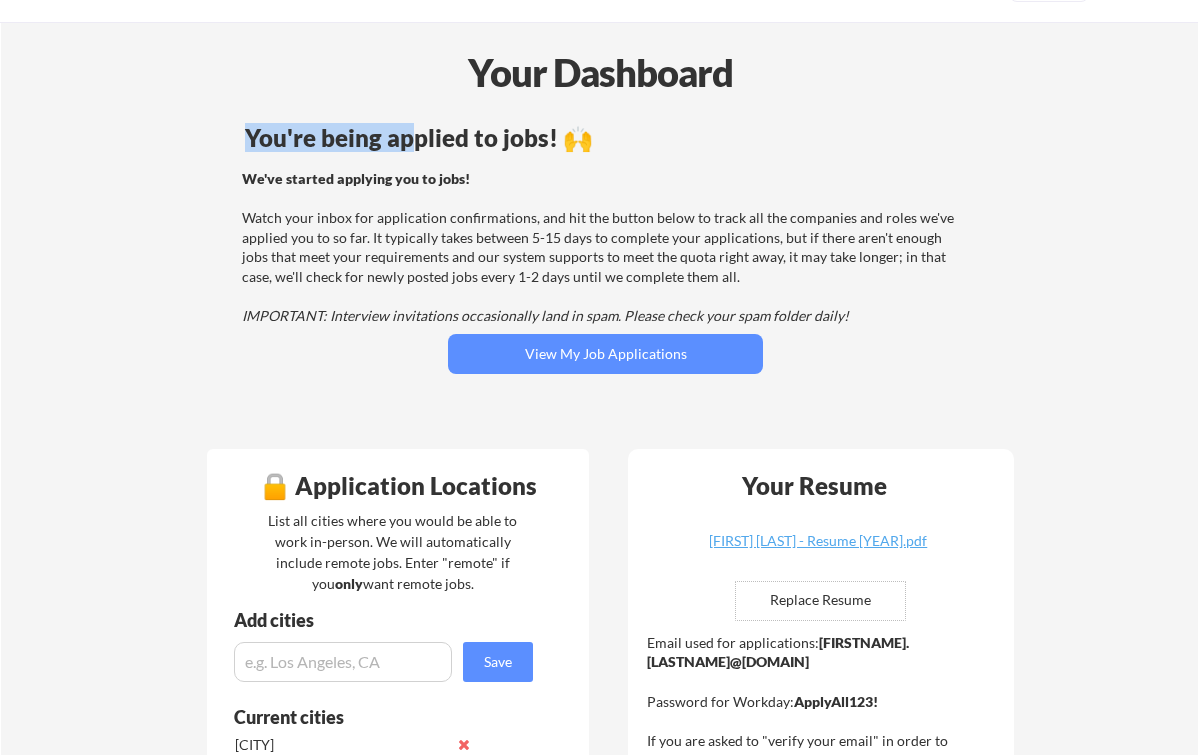 drag, startPoint x: 247, startPoint y: 139, endPoint x: 421, endPoint y: 143, distance: 174.04597 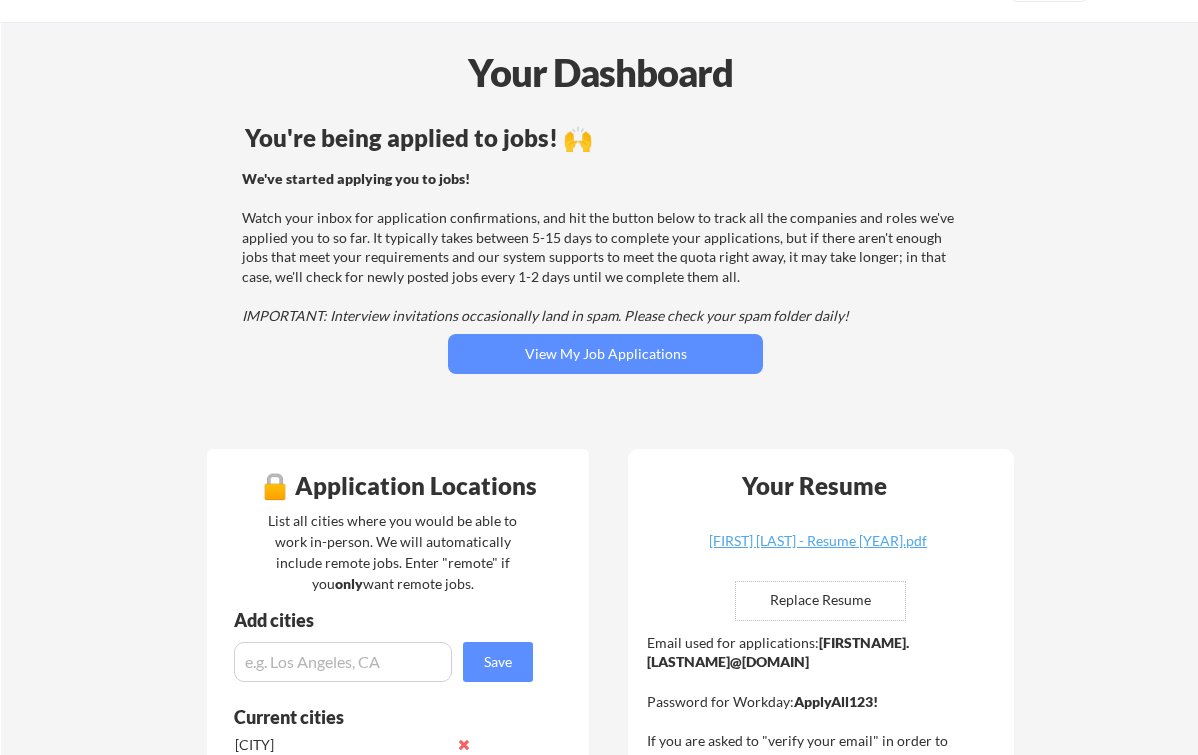 click on "You're being applied to jobs! 🙌" at bounding box center [605, 138] 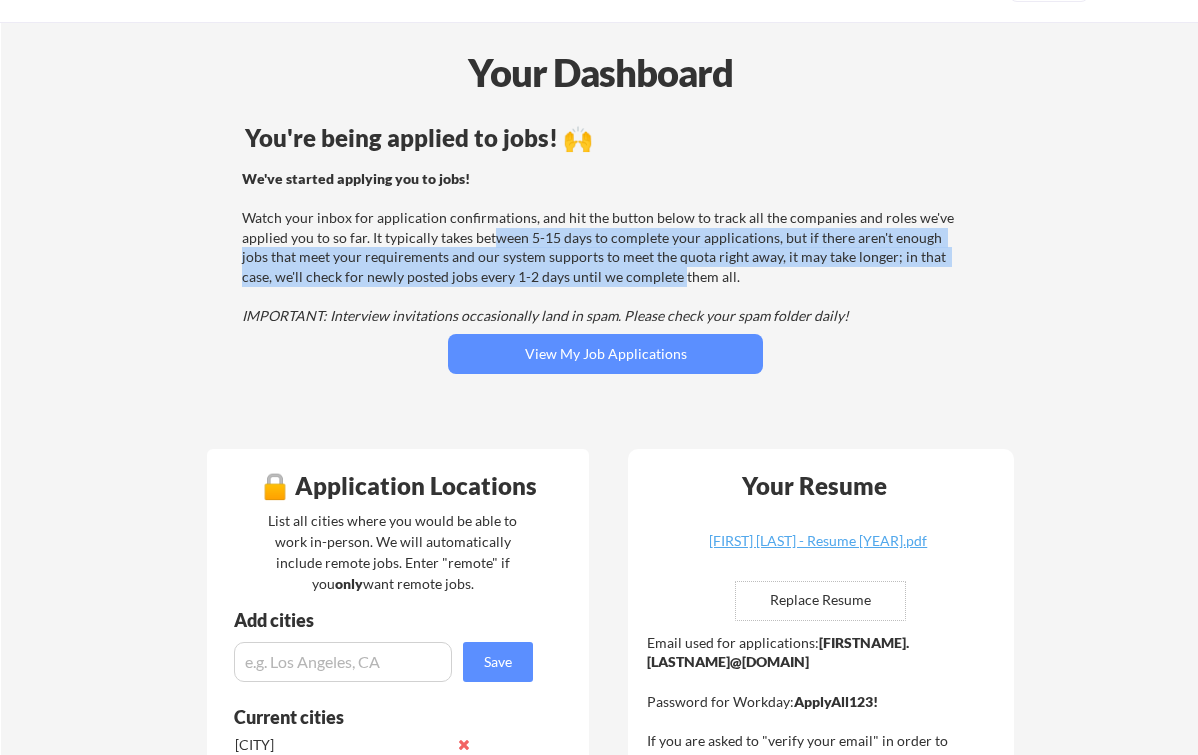 drag, startPoint x: 496, startPoint y: 234, endPoint x: 667, endPoint y: 292, distance: 180.56854 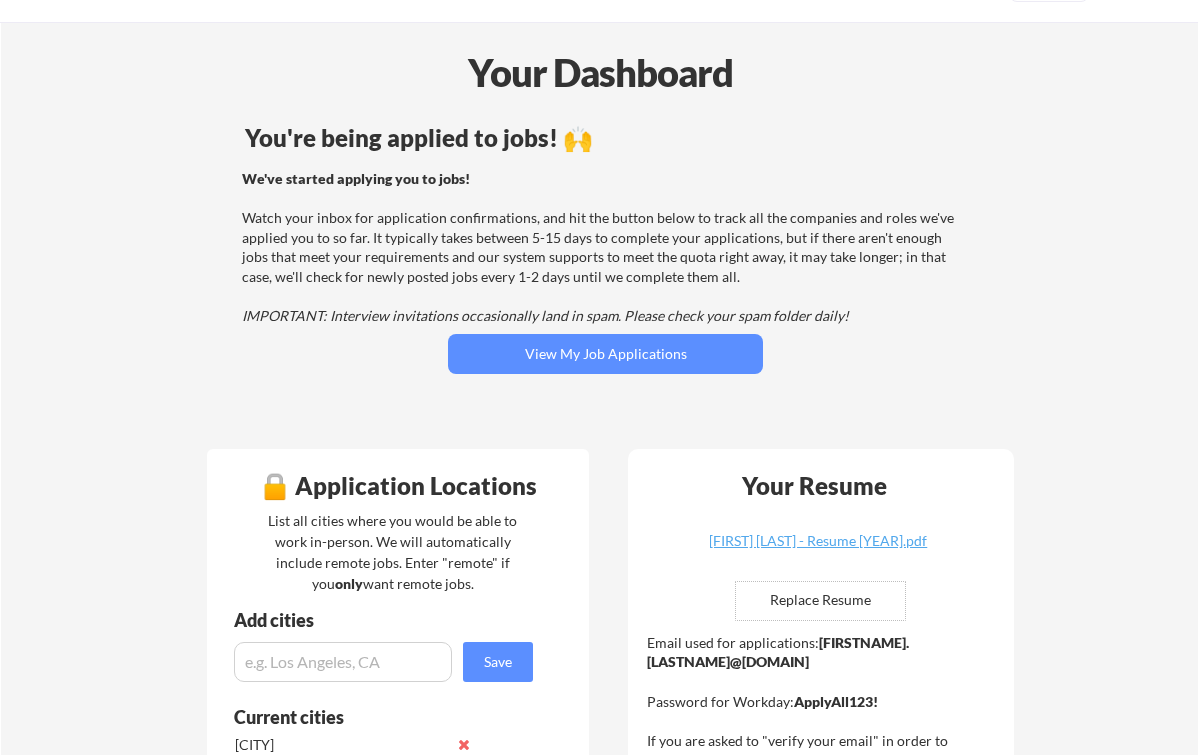 click on "We've started applying you to jobs!
Watch your inbox for application confirmations, and hit the button below to track all the companies and roles we've applied you to so far. It typically takes between 5-15 days to complete your applications, but if there aren't enough jobs that meet your requirements and our system supports to meet the quota right away, it may take longer; in that case, we'll check for newly posted jobs every 1-2 days until we complete them all. IMPORTANT: Interview invitations occasionally land in spam. Please check your spam folder daily!" at bounding box center (602, 247) 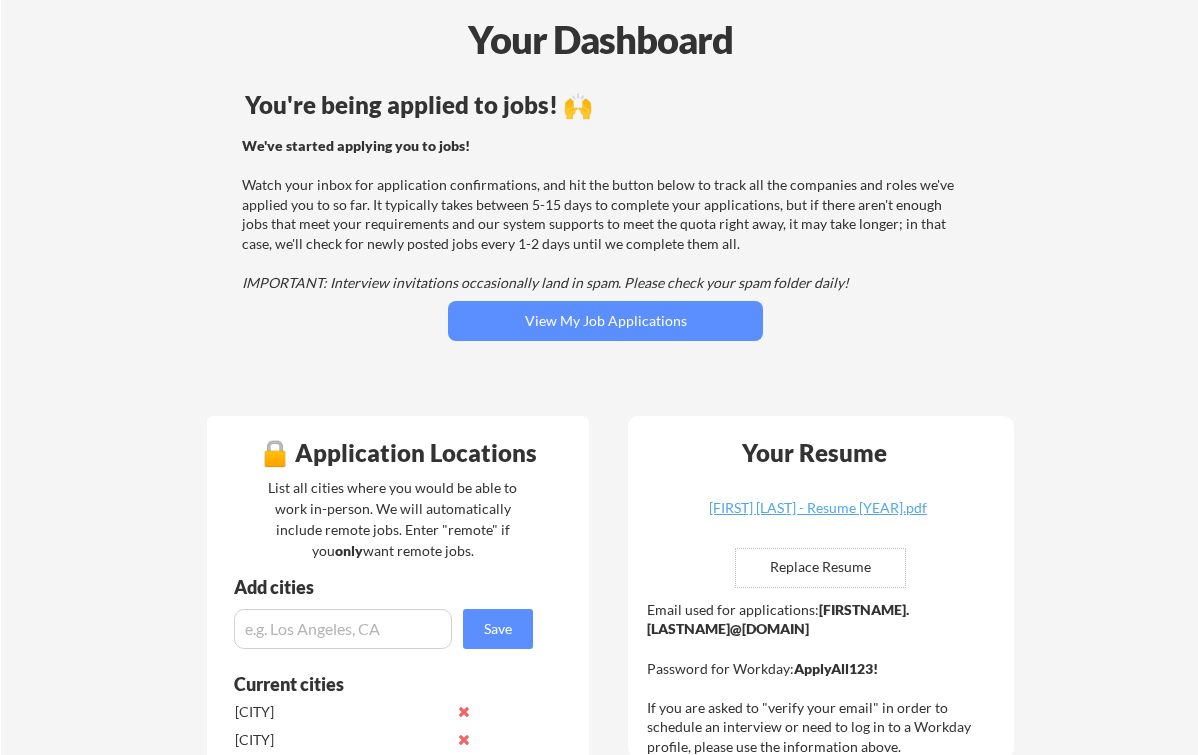 scroll, scrollTop: 0, scrollLeft: 0, axis: both 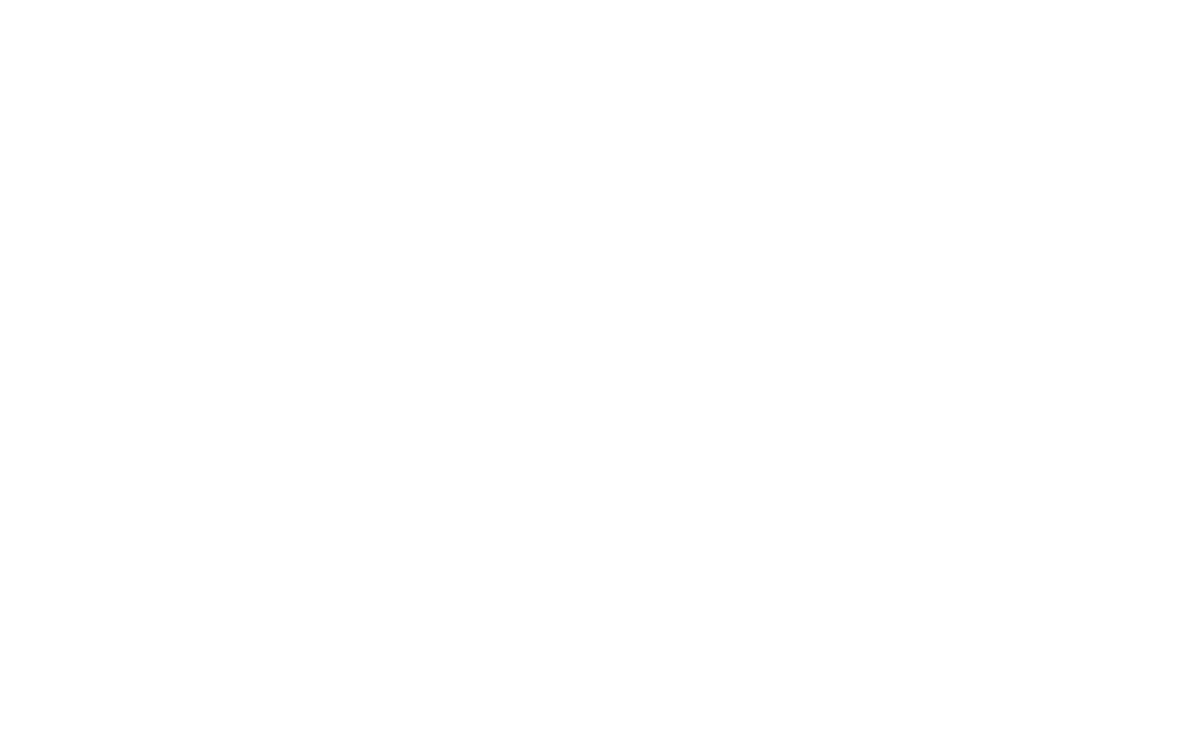 select on ""tech_finance_biz_ops_cos"" 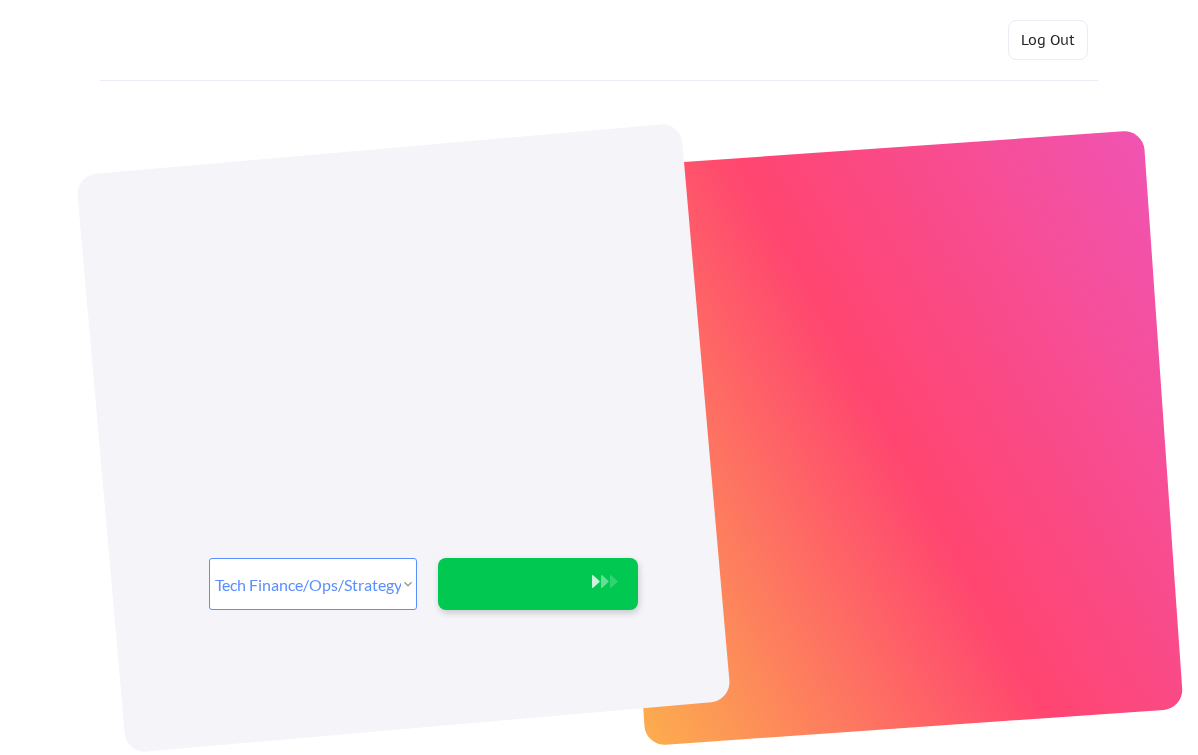 scroll, scrollTop: 0, scrollLeft: 0, axis: both 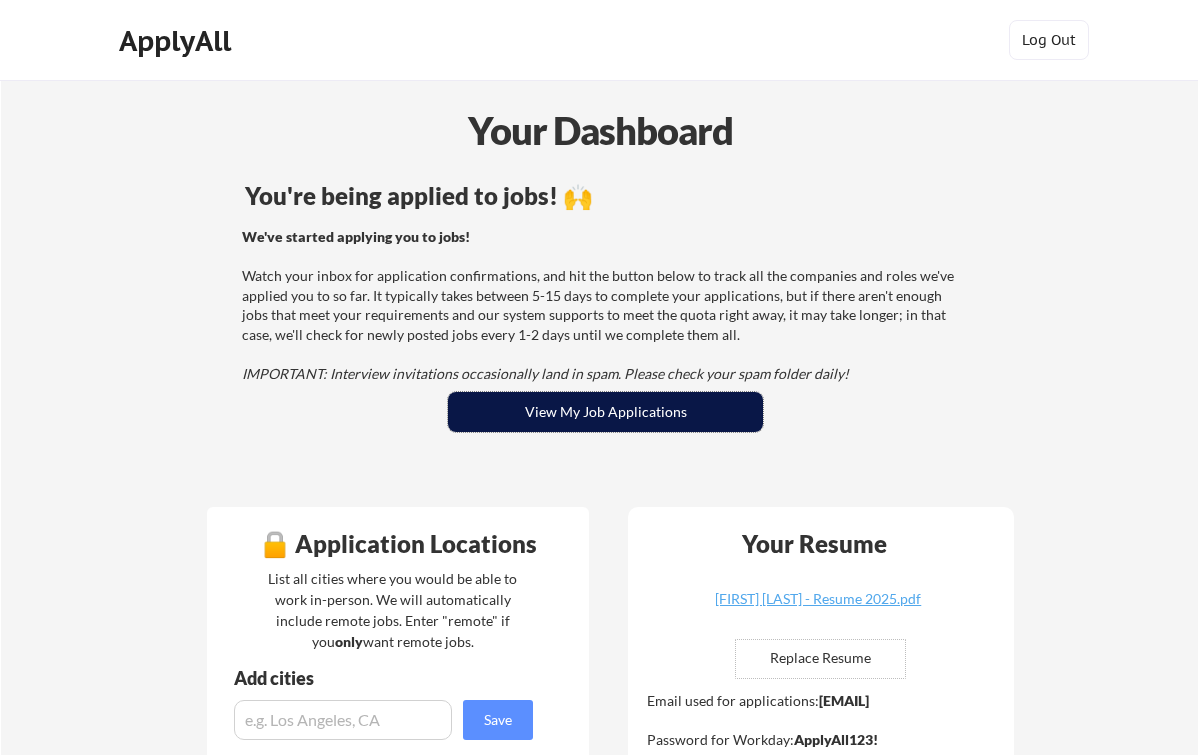 click on "View My Job Applications" at bounding box center (605, 412) 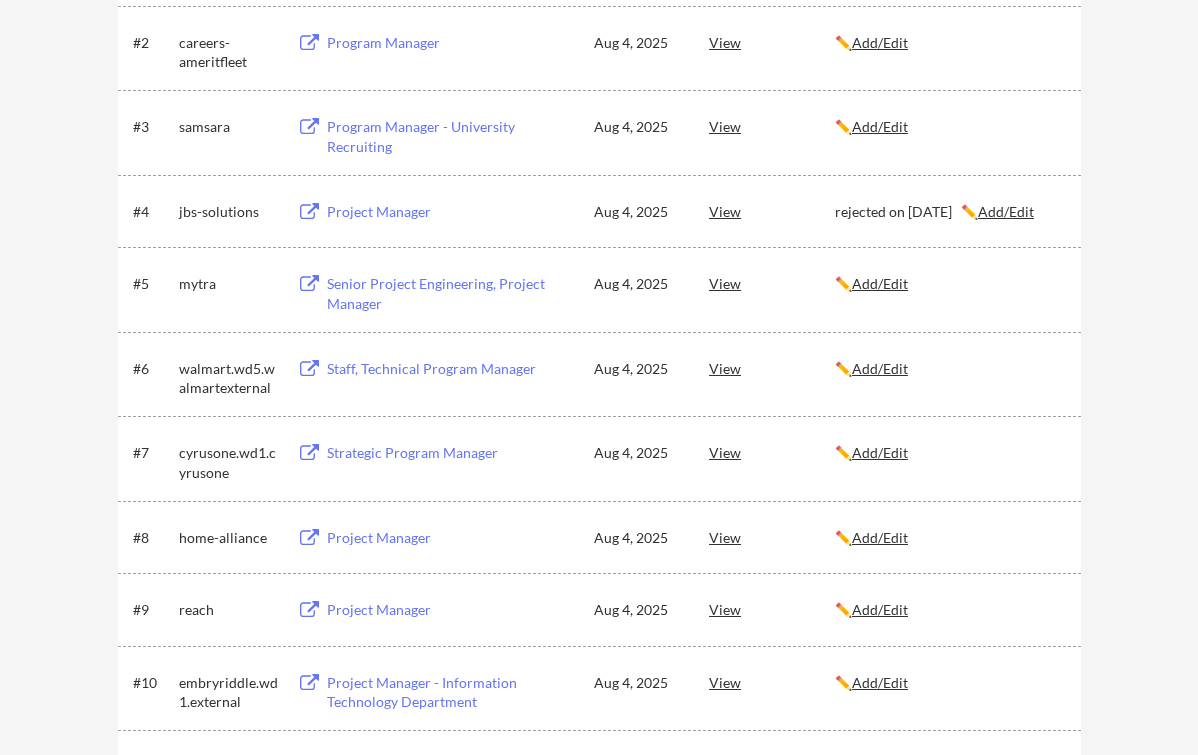 scroll, scrollTop: 868, scrollLeft: 0, axis: vertical 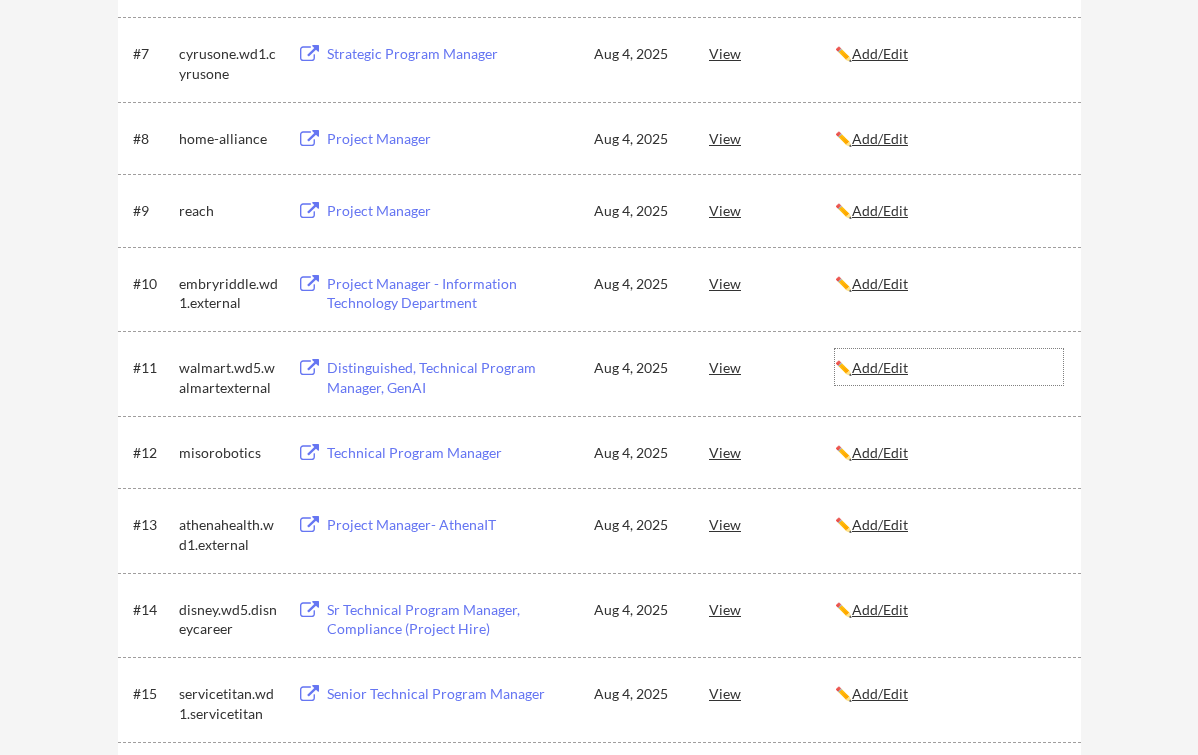 click on "Add/Edit" at bounding box center [880, 367] 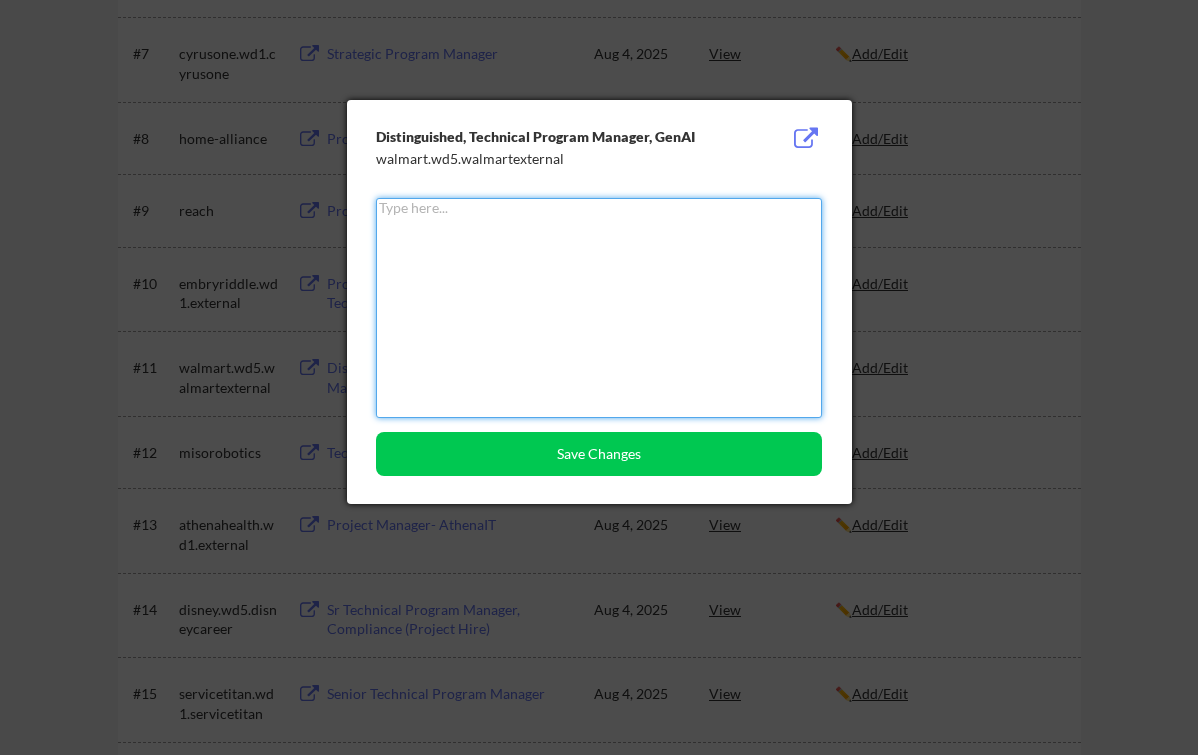 click at bounding box center [599, 308] 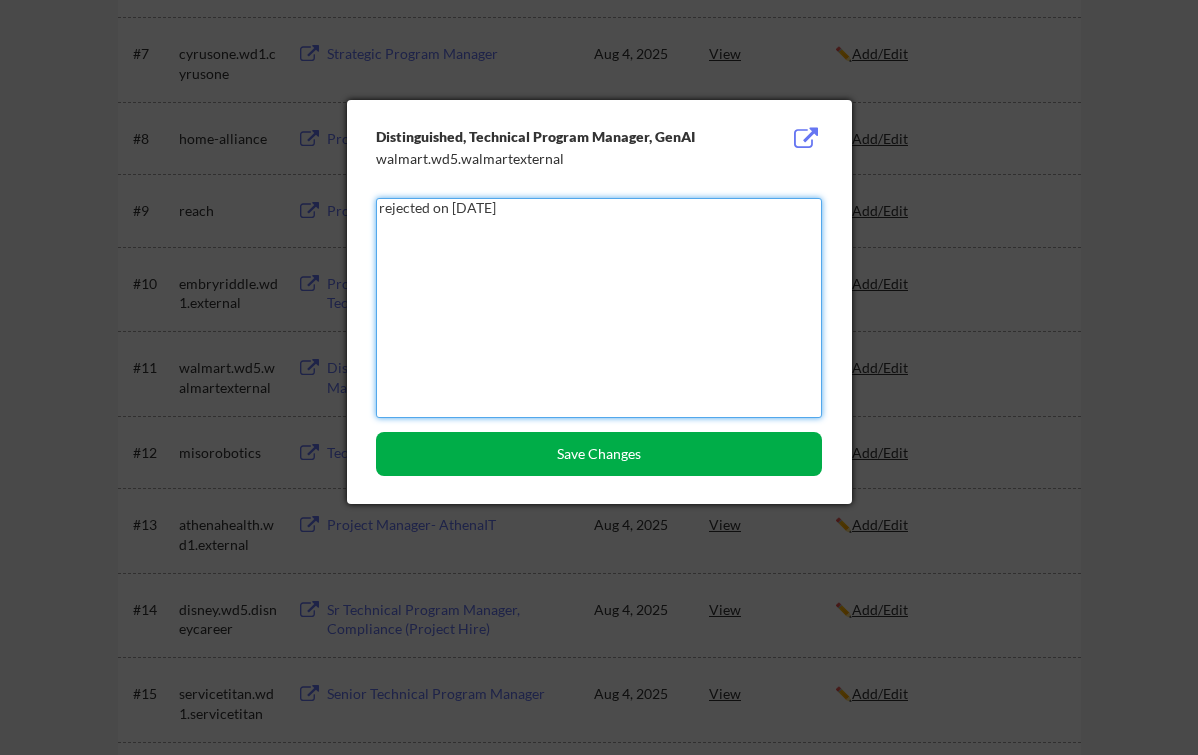 type on "rejected on 8/07" 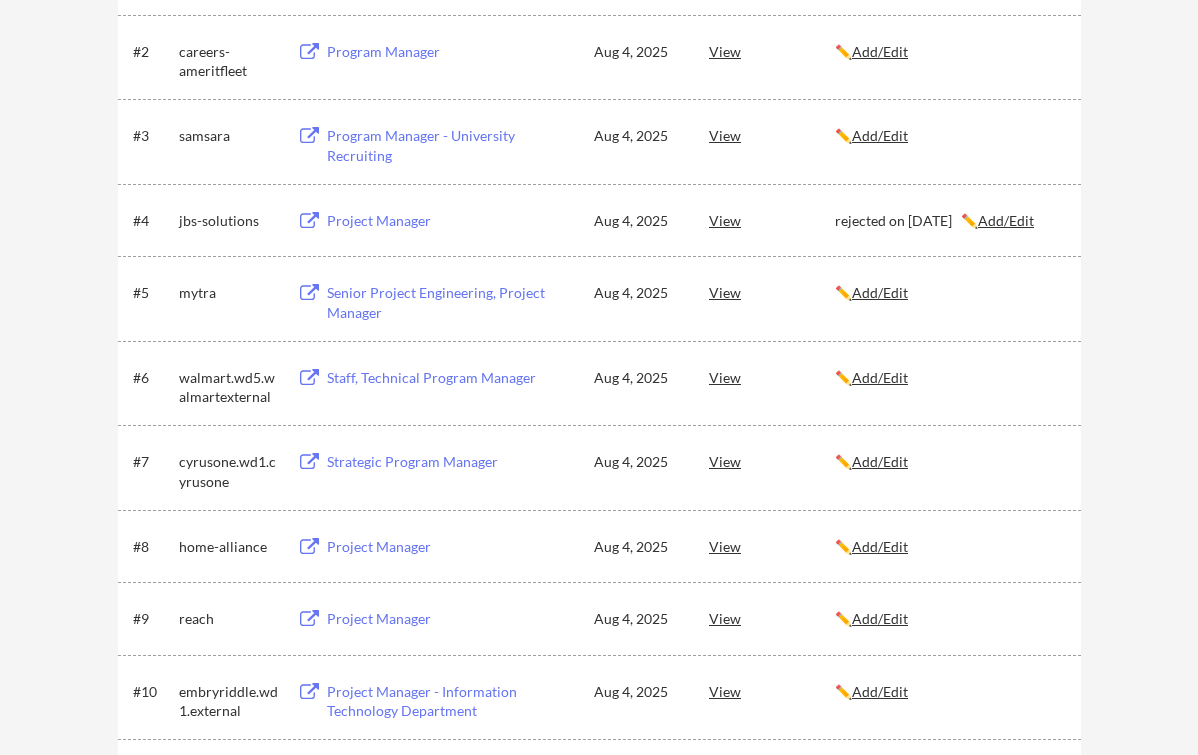scroll, scrollTop: 3000, scrollLeft: 0, axis: vertical 